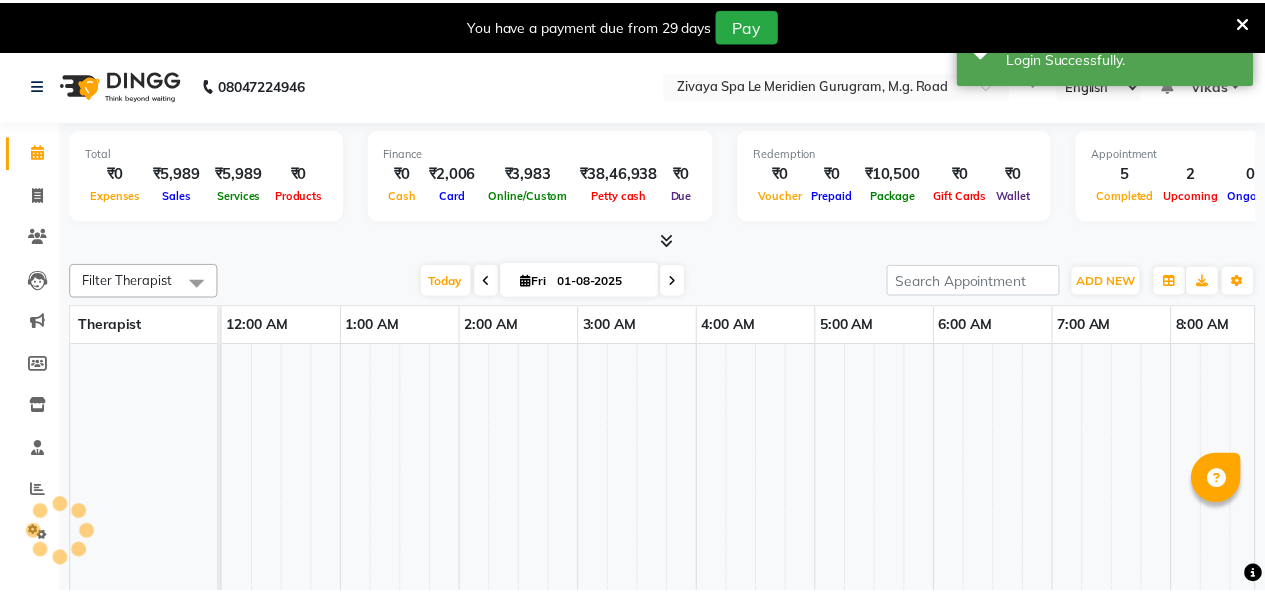 scroll, scrollTop: 0, scrollLeft: 0, axis: both 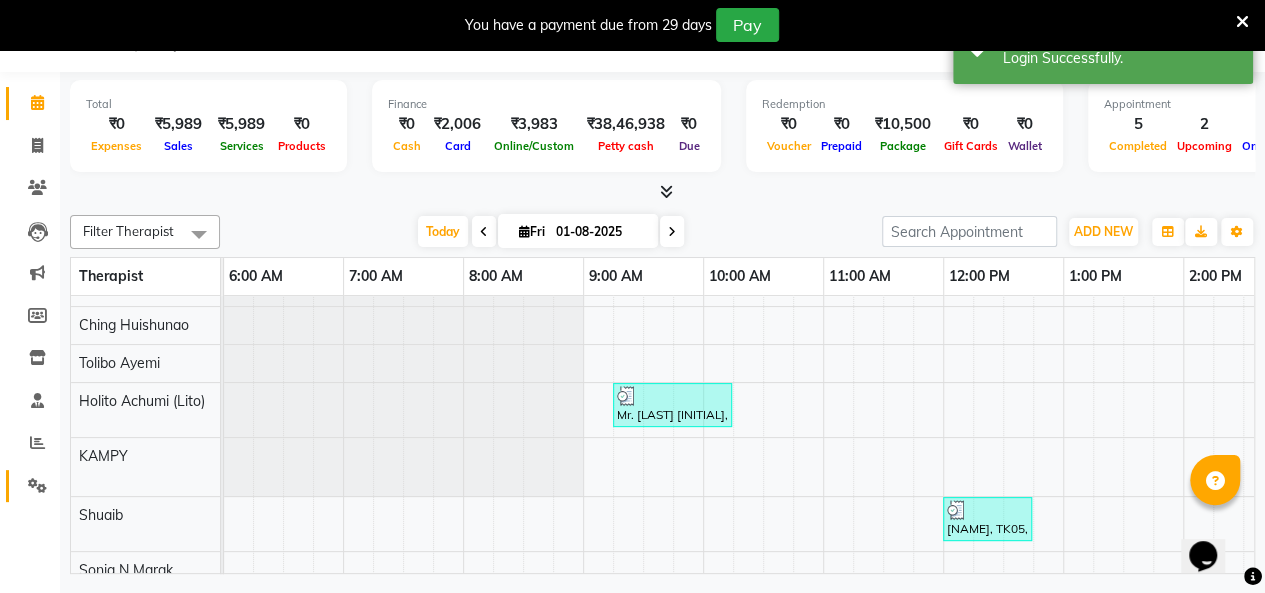 click on "Settings" 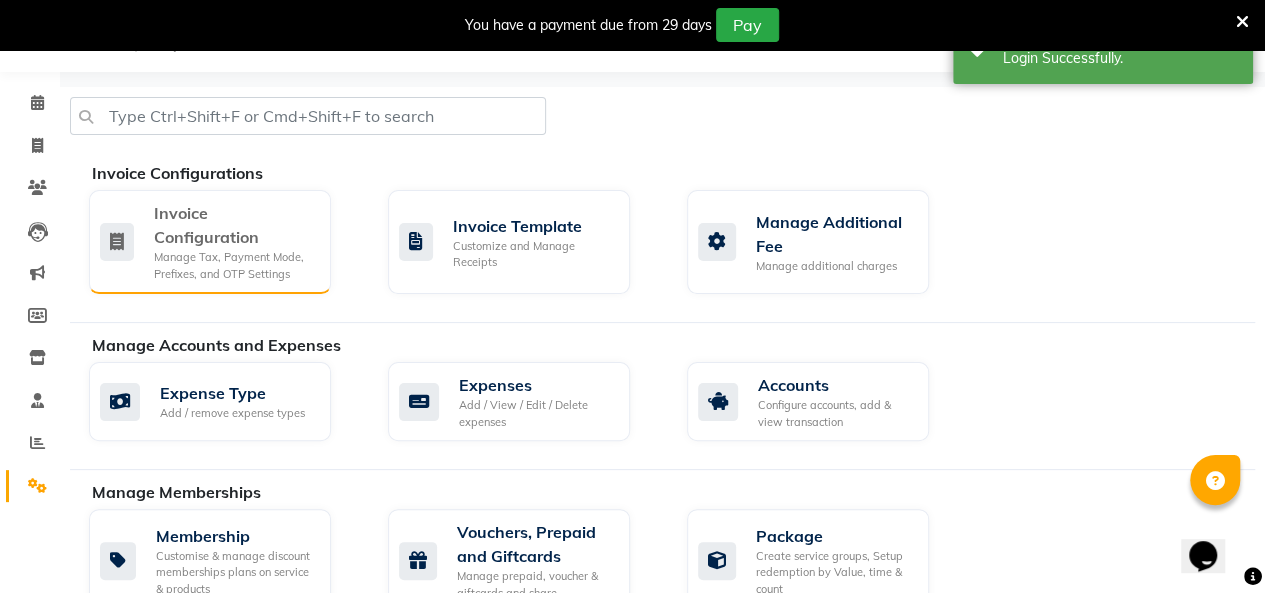 click on "Invoice Configuration Manage Tax, Payment Mode, Prefixes, and OTP Settings" 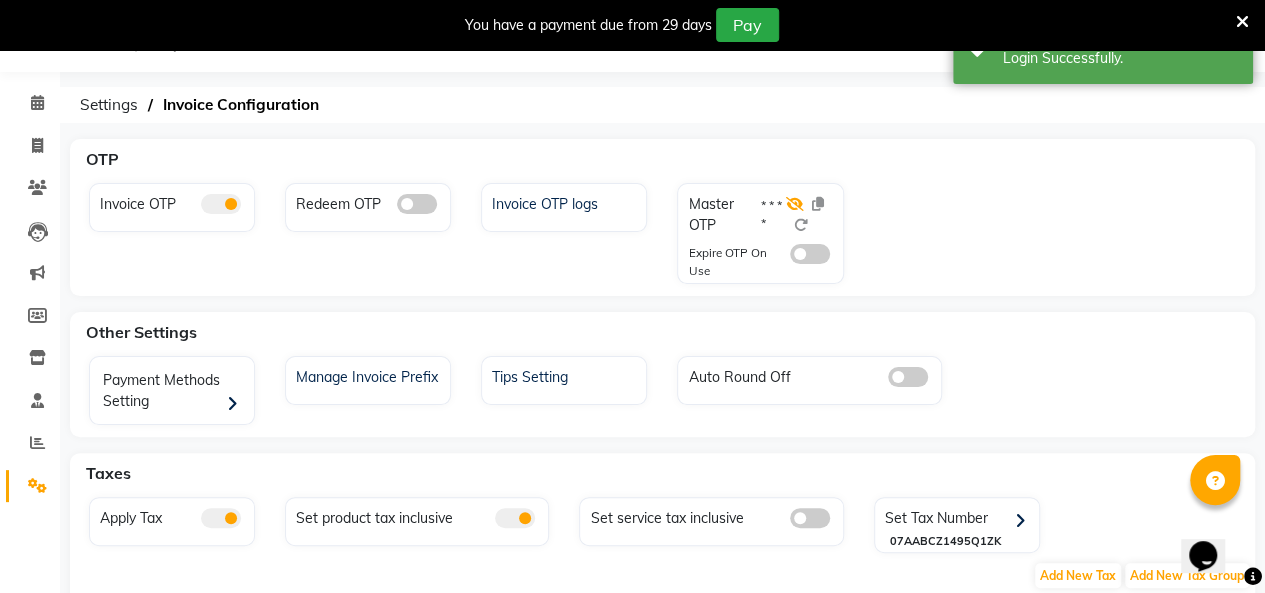 click 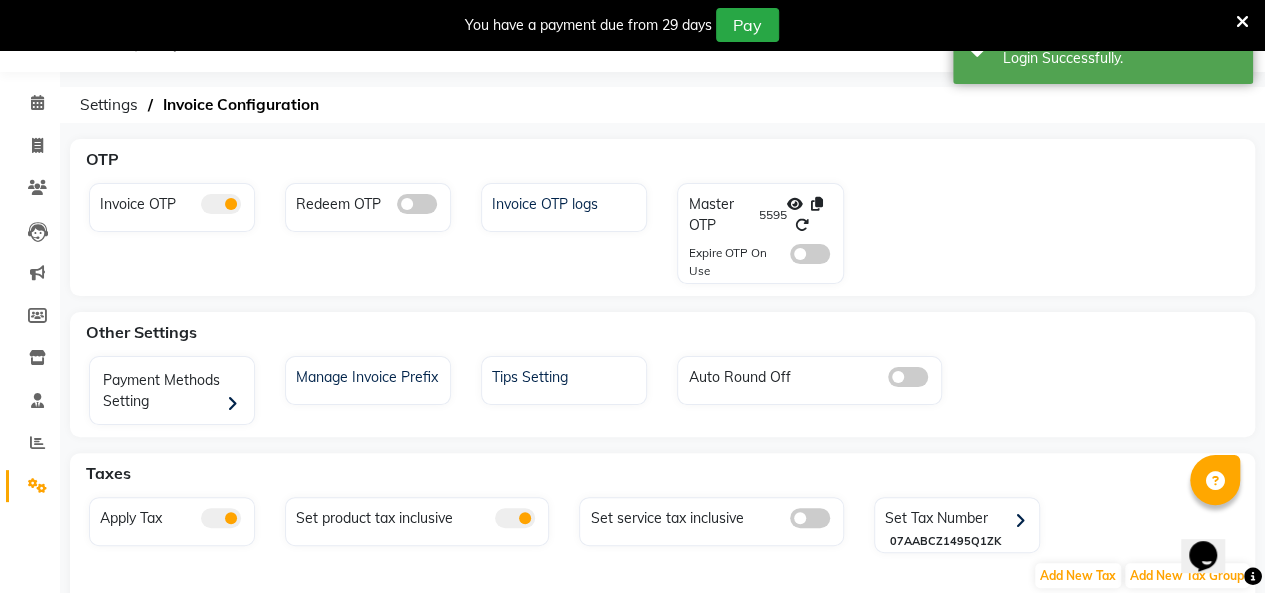 scroll, scrollTop: 0, scrollLeft: 0, axis: both 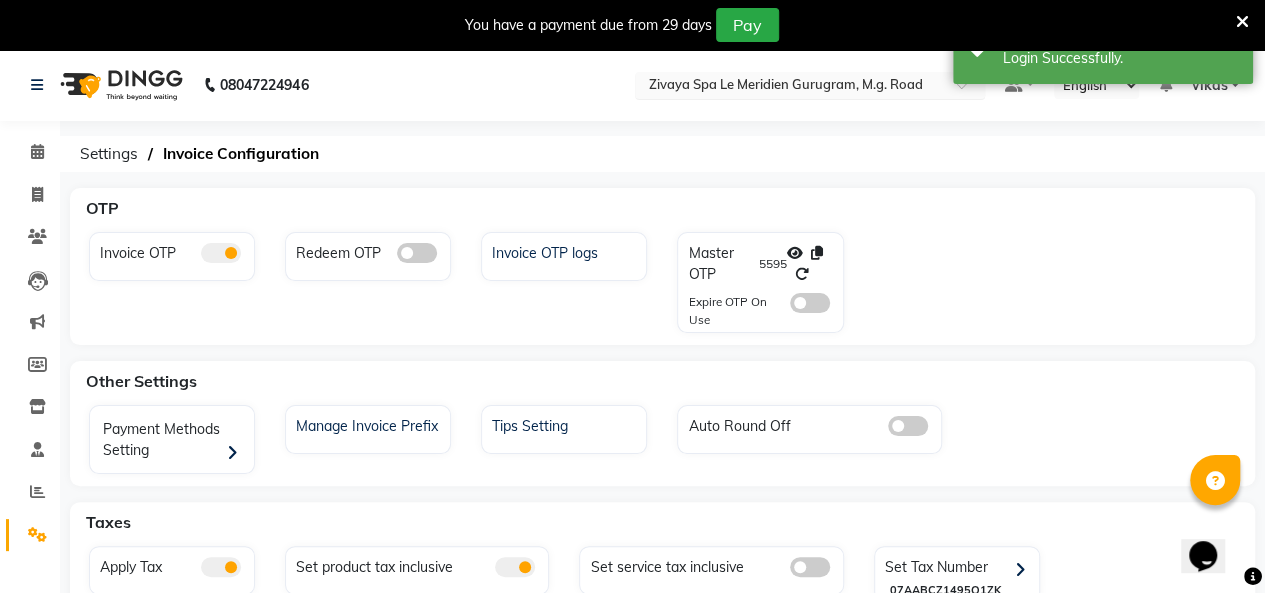 click at bounding box center [790, 87] 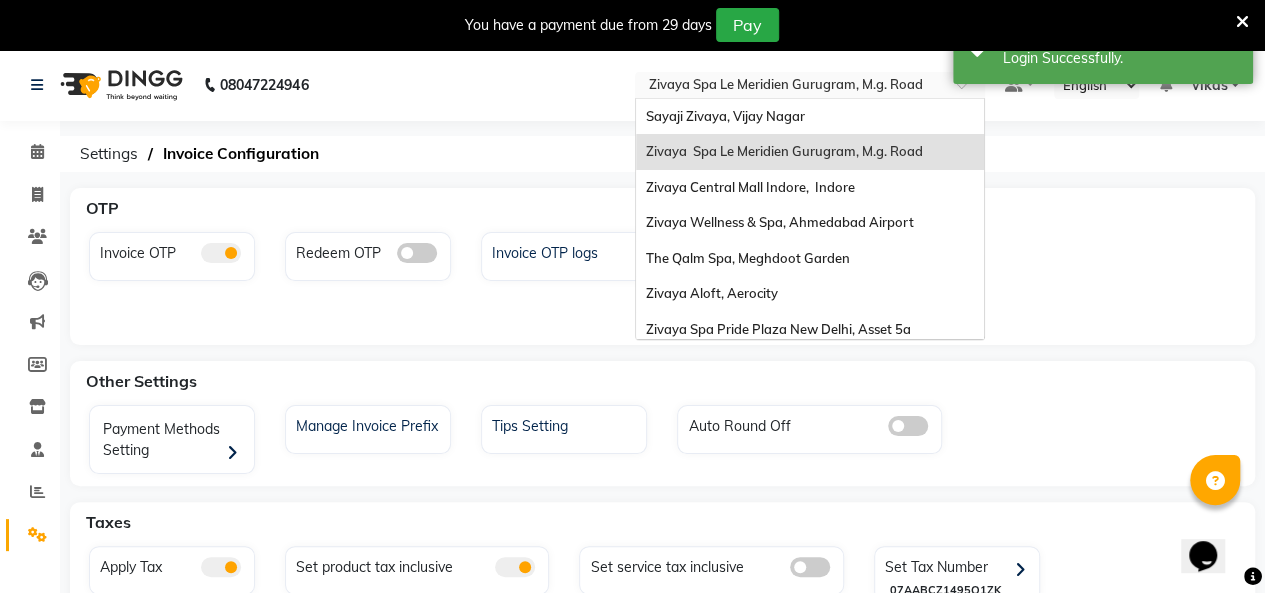 click on "Settings  Invoice Configuration" 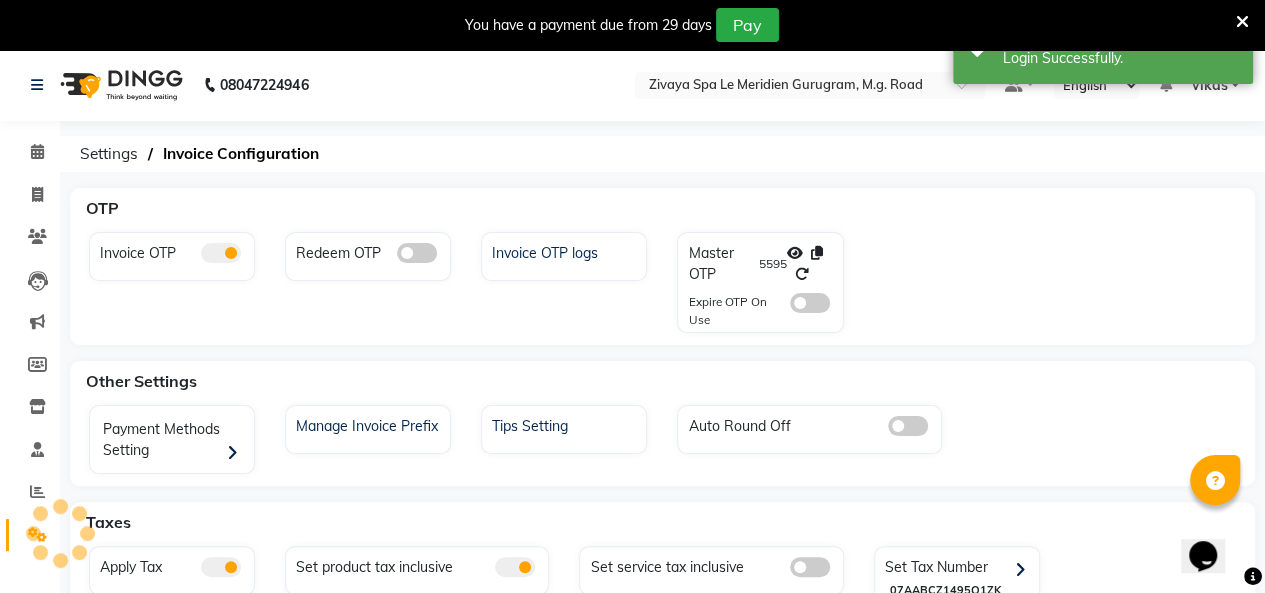 click 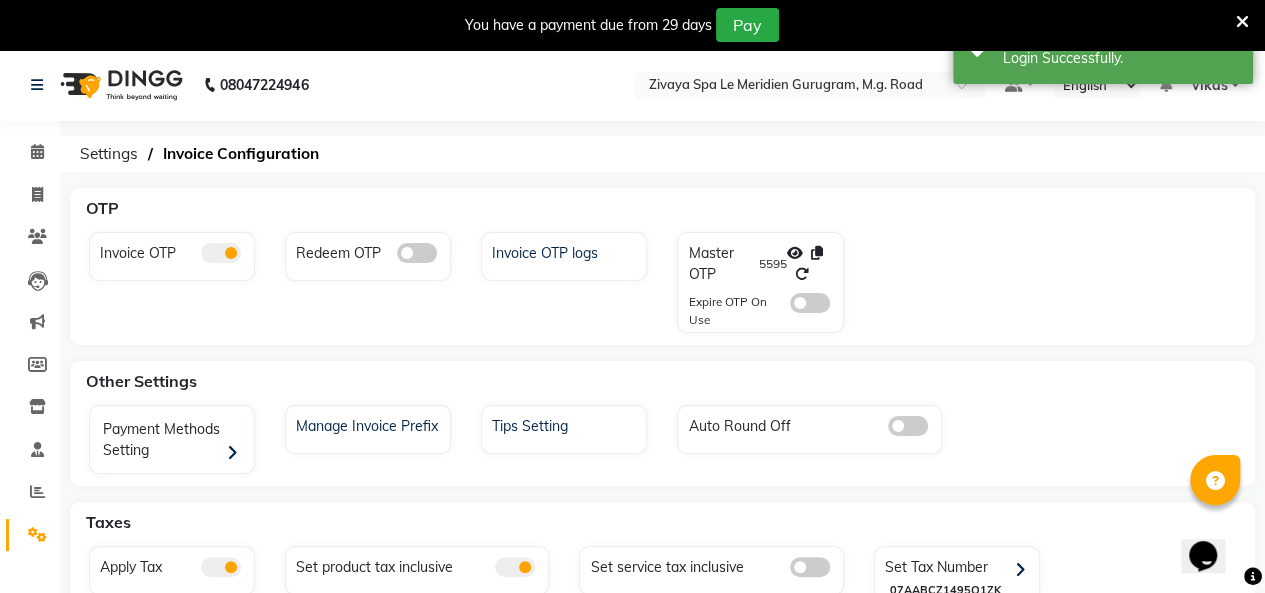 click 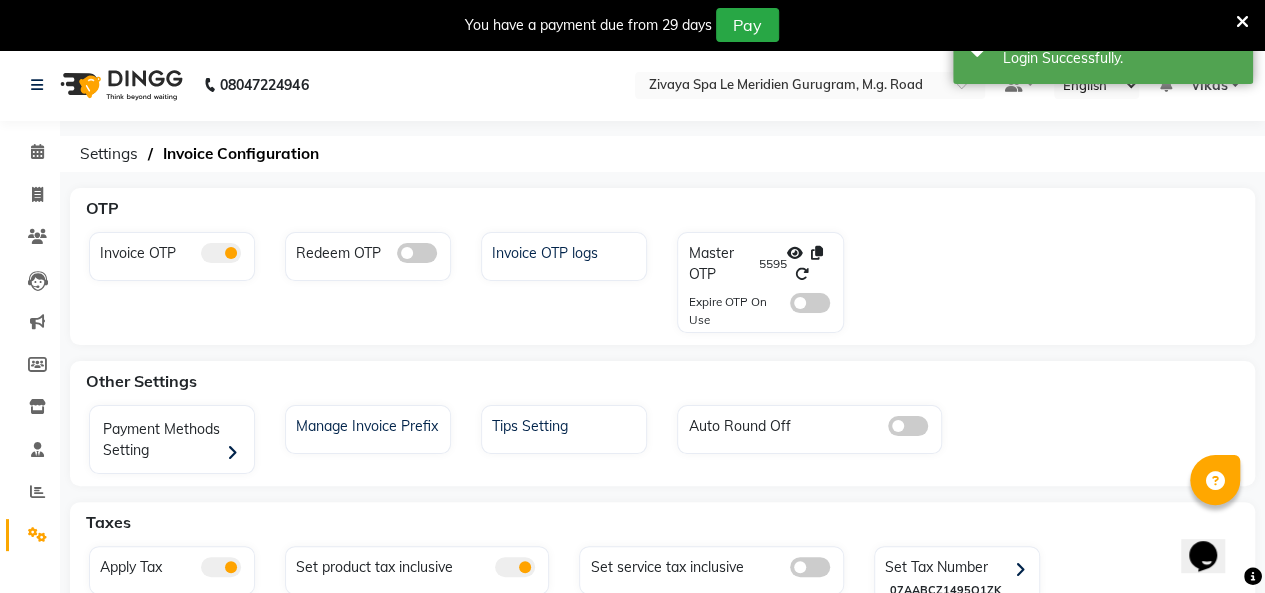 click 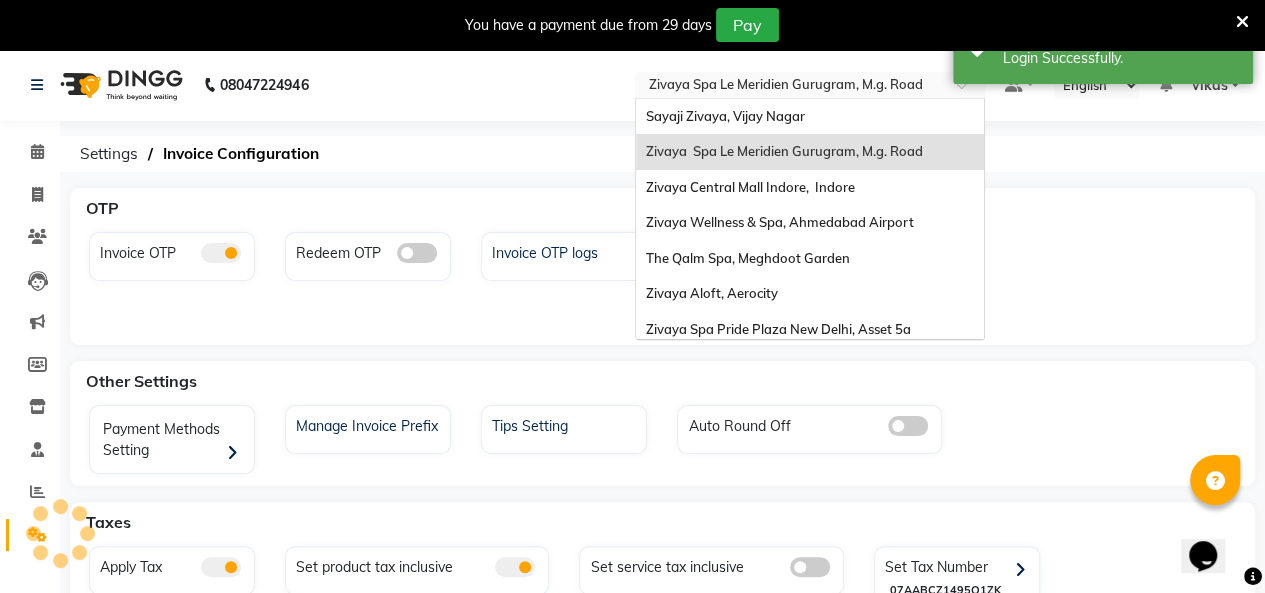 click at bounding box center (790, 87) 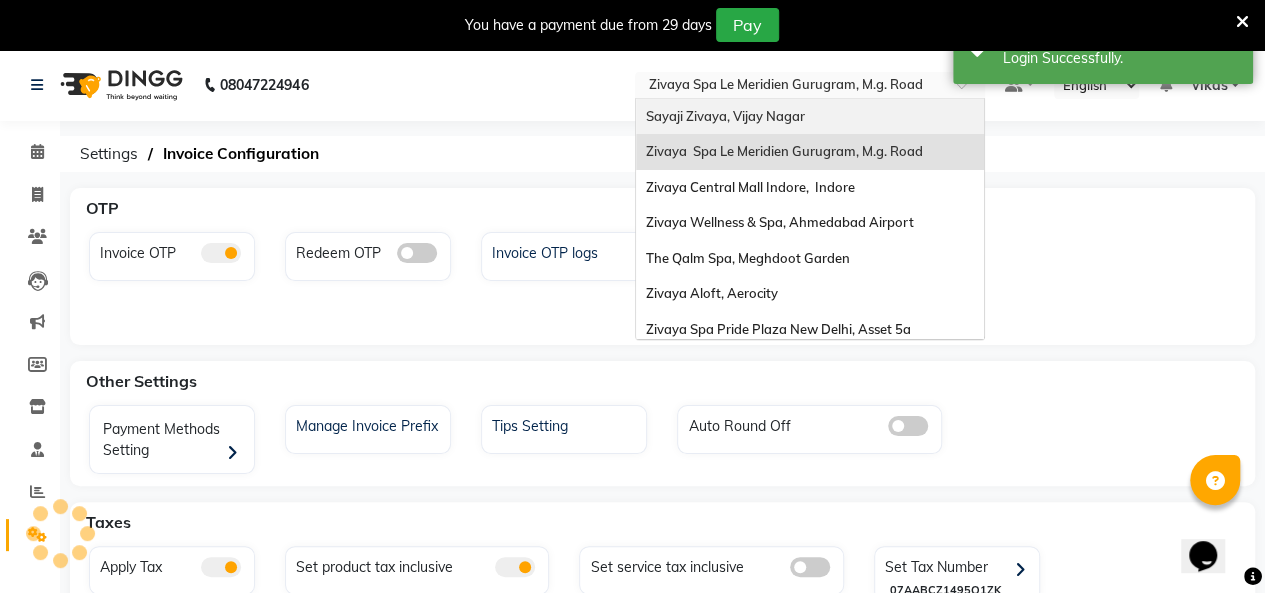 click on "Sayaji Zivaya, Vijay Nagar" at bounding box center (725, 116) 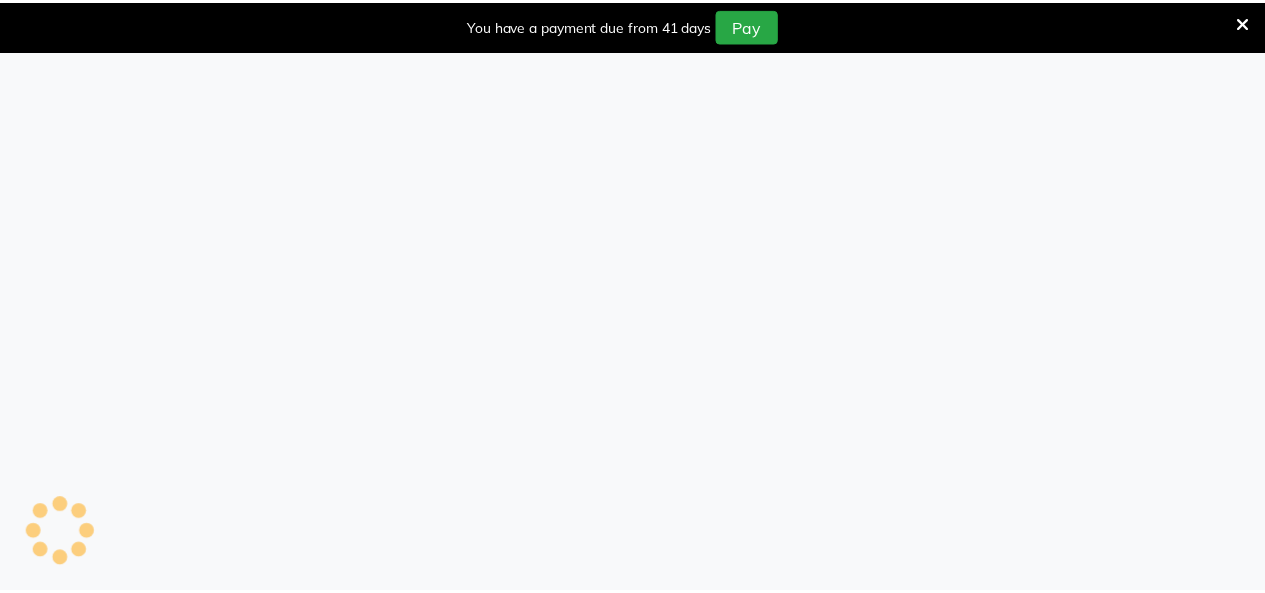 scroll, scrollTop: 0, scrollLeft: 0, axis: both 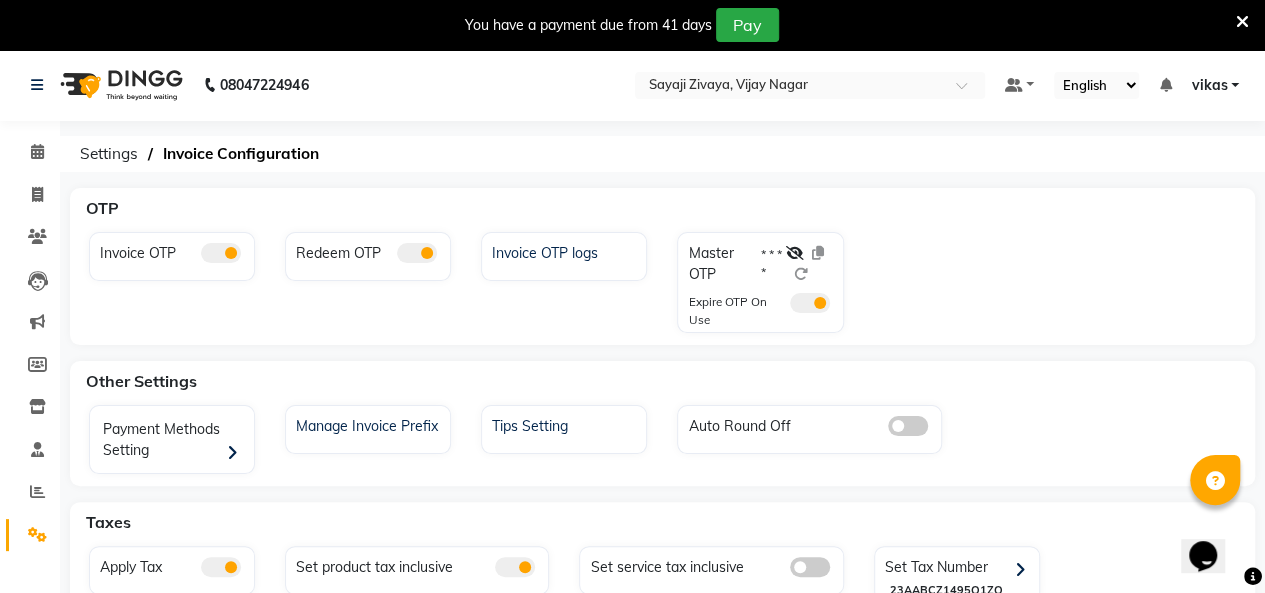 click on "* * * *" 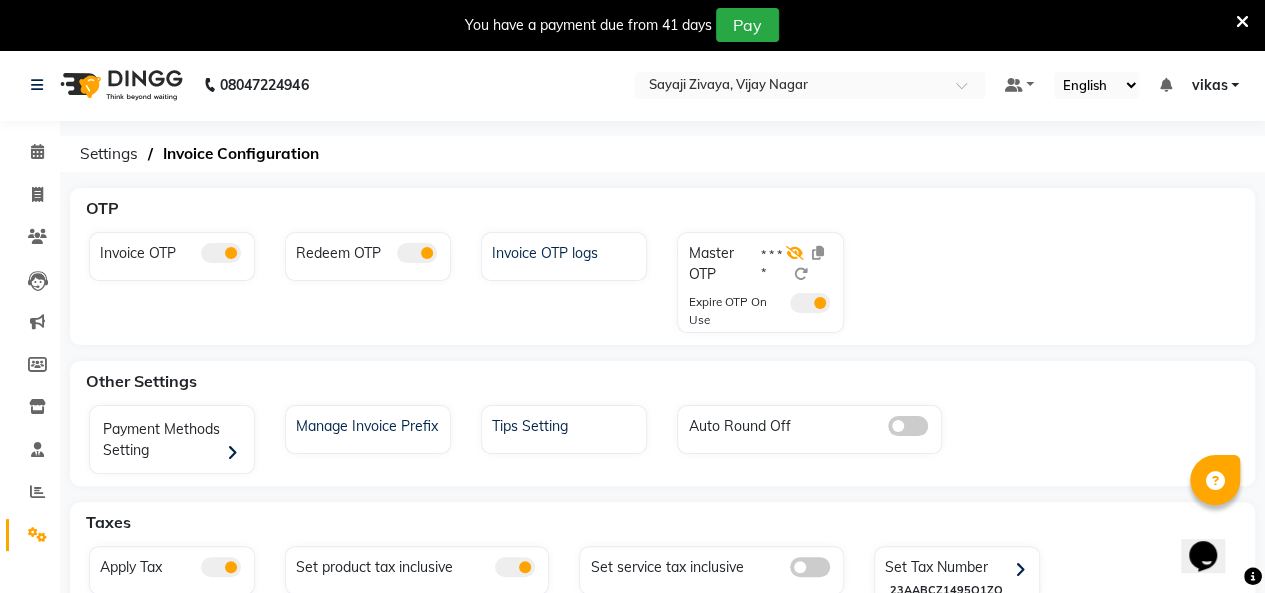 click 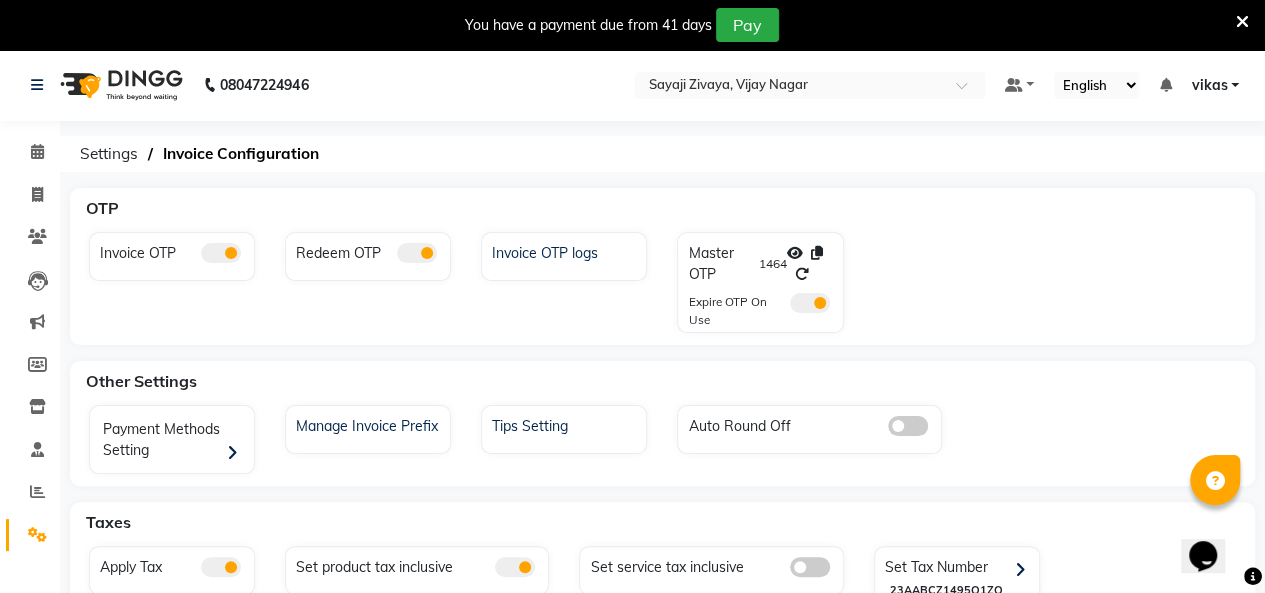 click 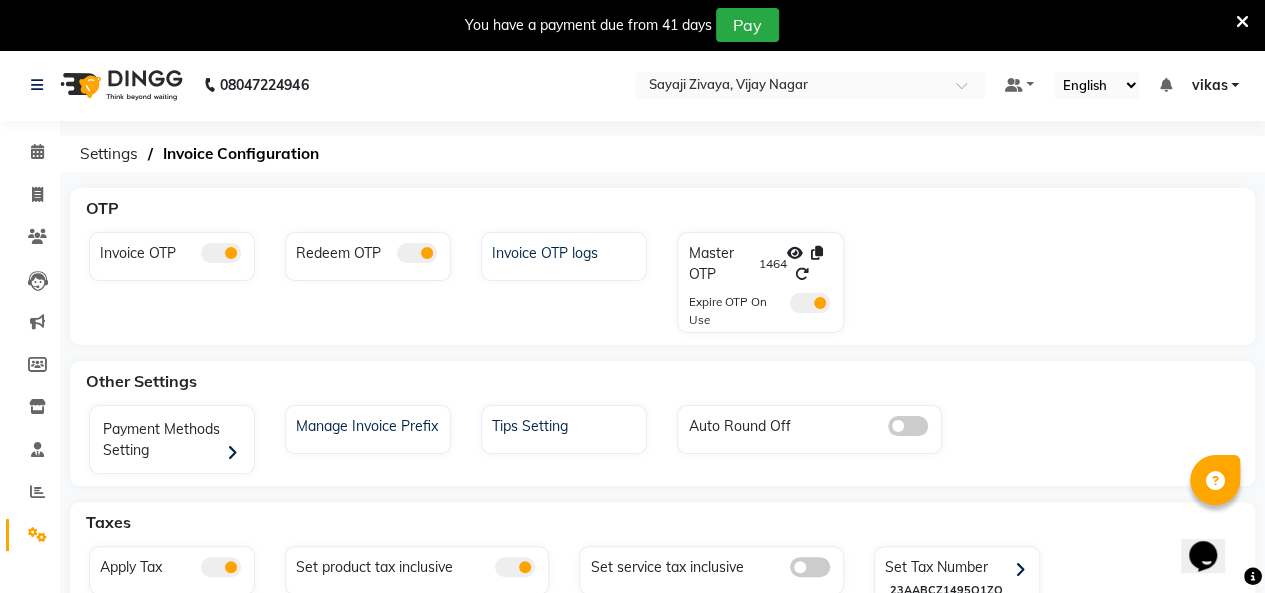 click 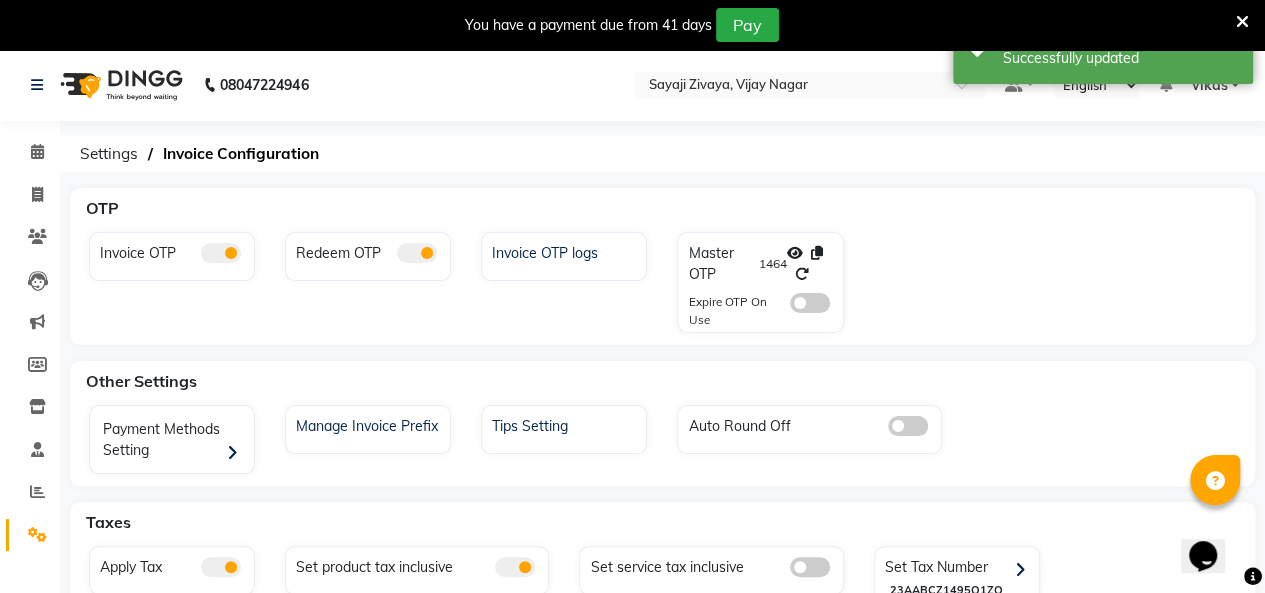 click at bounding box center [1242, 22] 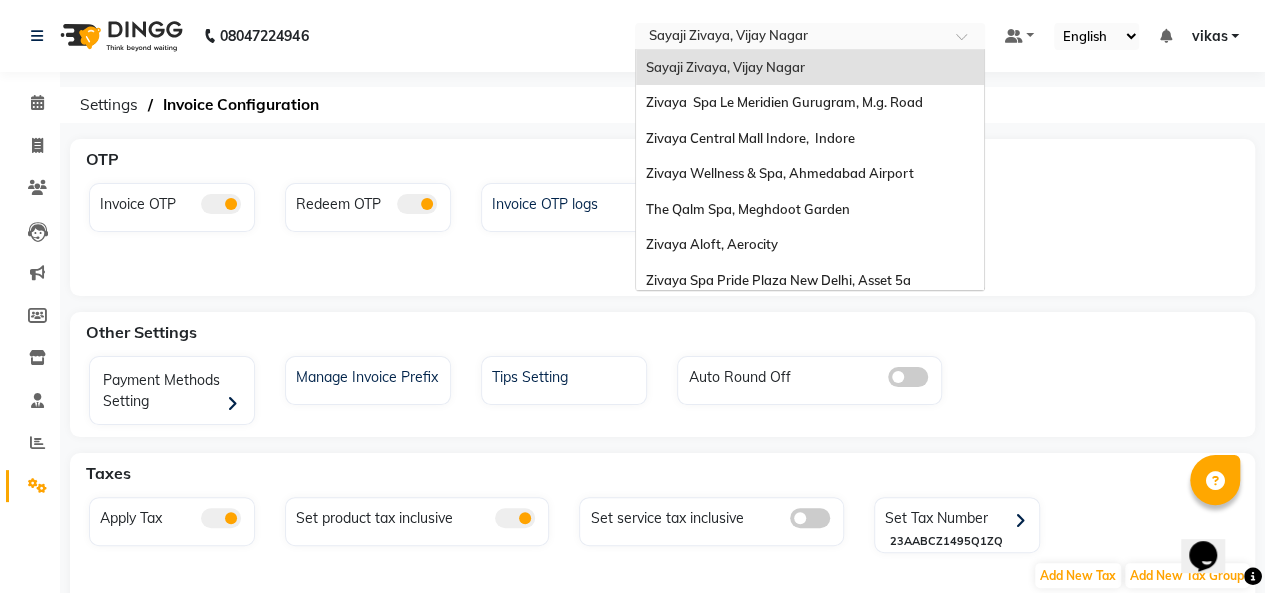 click at bounding box center (790, 38) 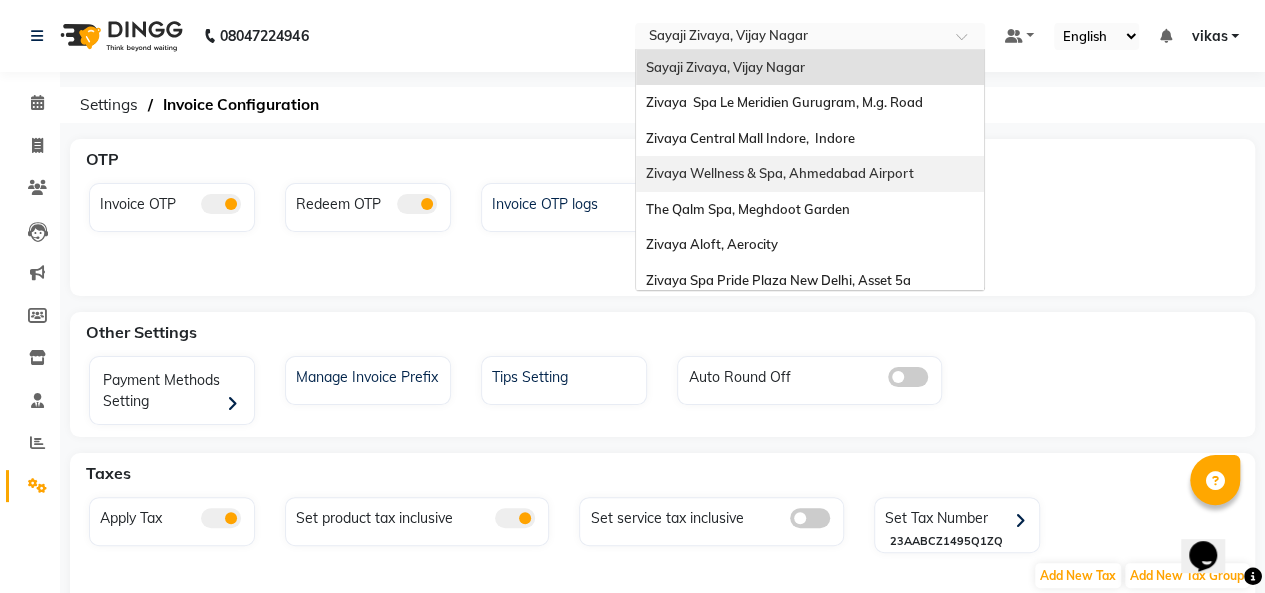 click on "Zivaya Wellness & Spa, Ahmedabad Airport" at bounding box center [810, 174] 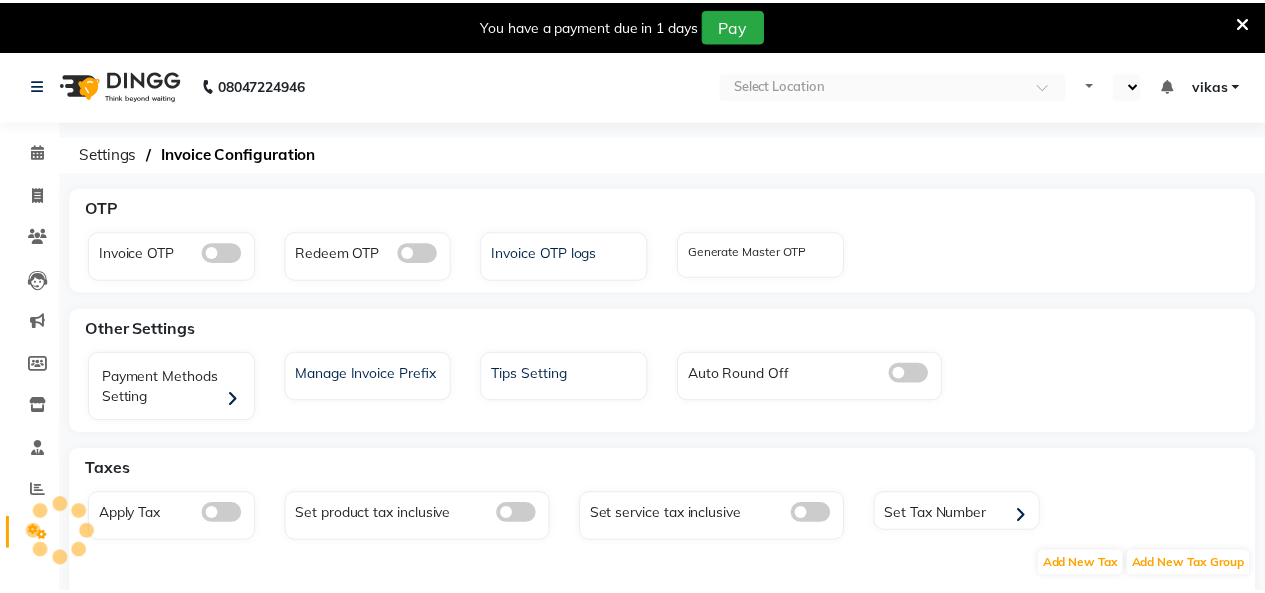scroll, scrollTop: 0, scrollLeft: 0, axis: both 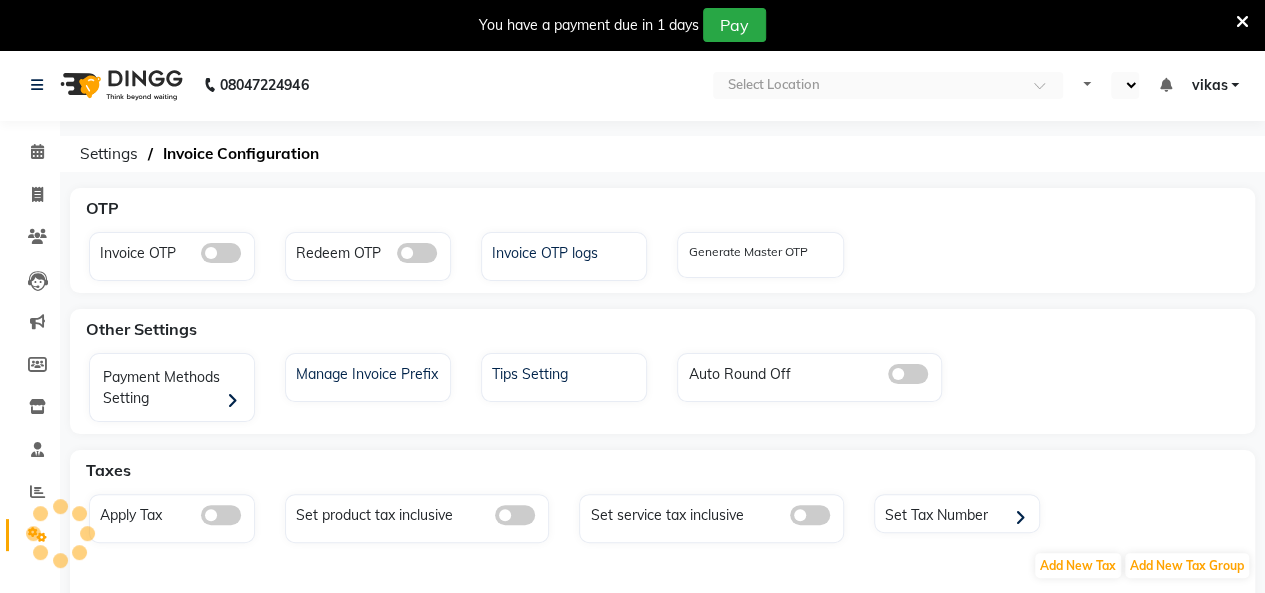 select on "en" 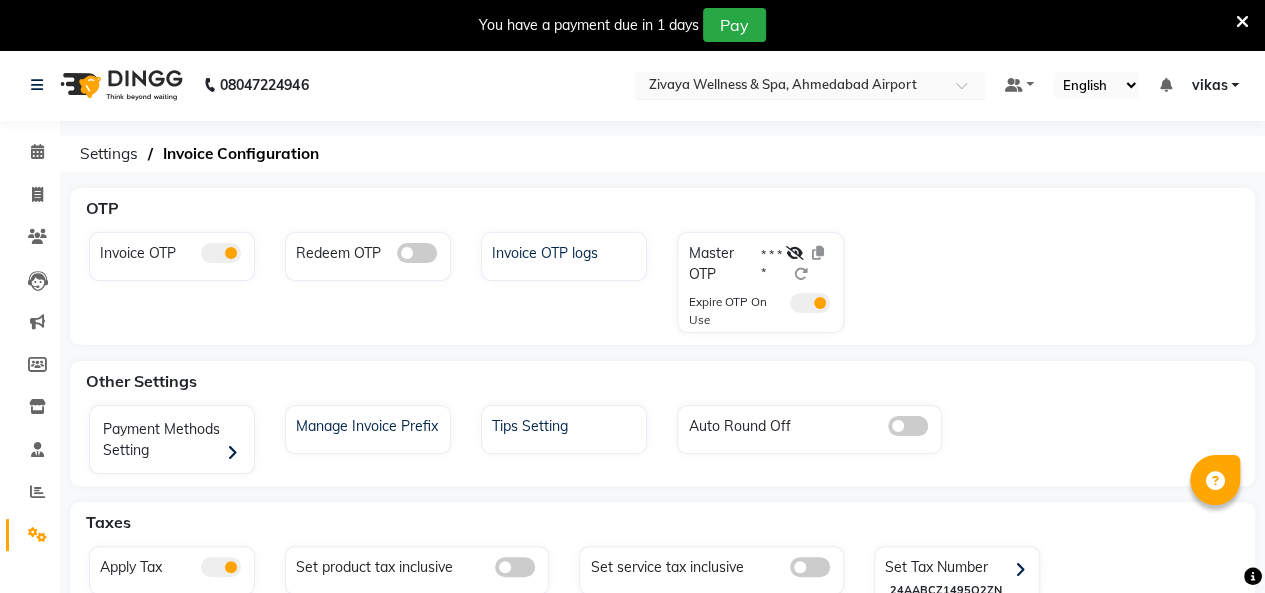 click at bounding box center [790, 87] 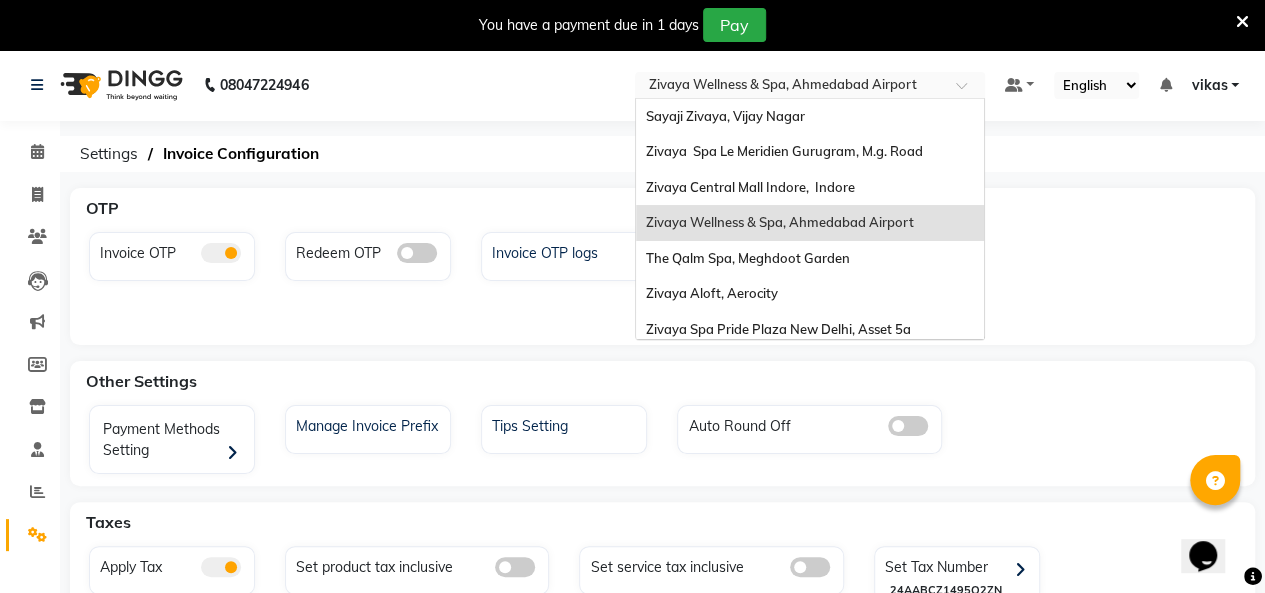 scroll, scrollTop: 0, scrollLeft: 0, axis: both 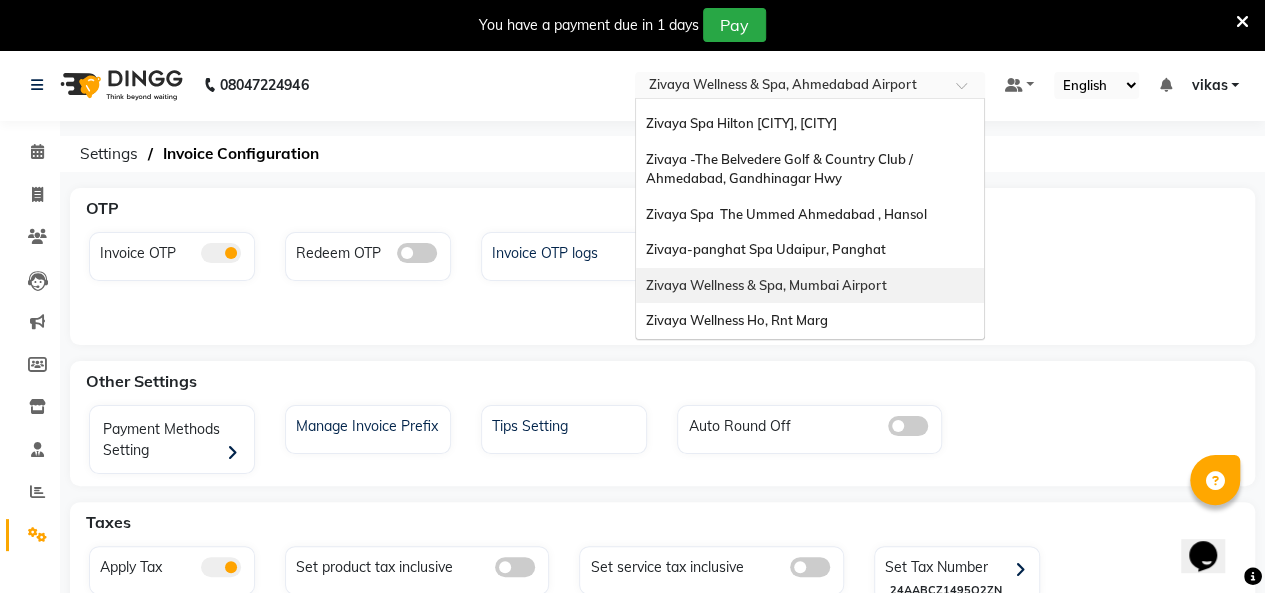 click on "Zivaya Wellness & Spa, Mumbai Airport" at bounding box center (810, 286) 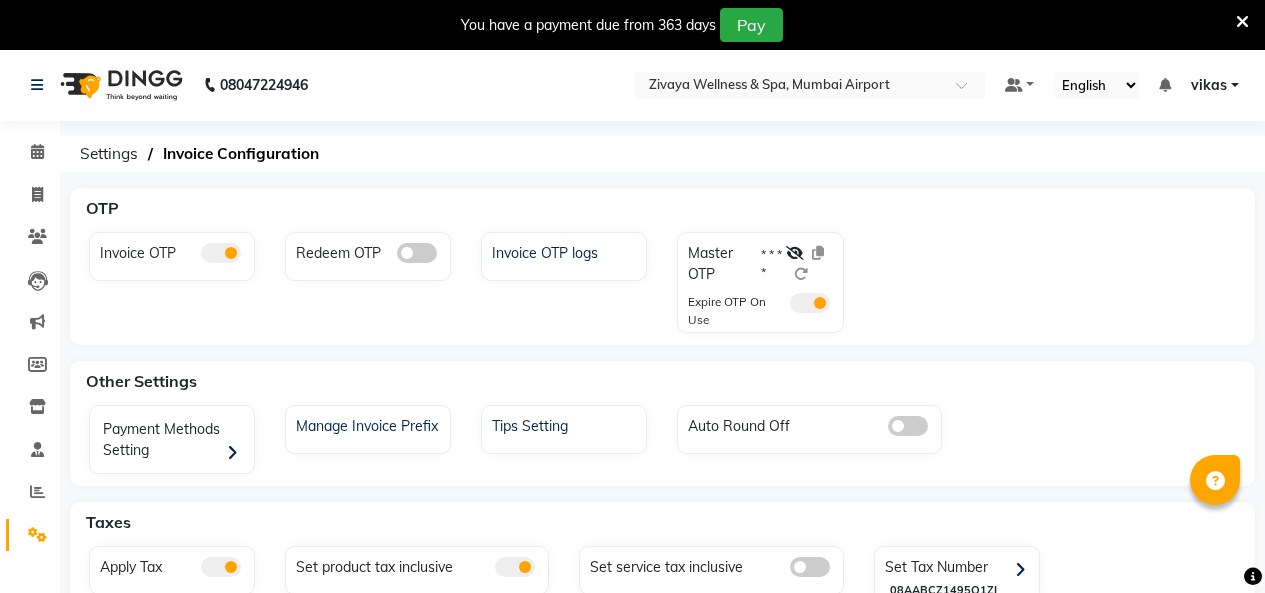 scroll, scrollTop: 0, scrollLeft: 0, axis: both 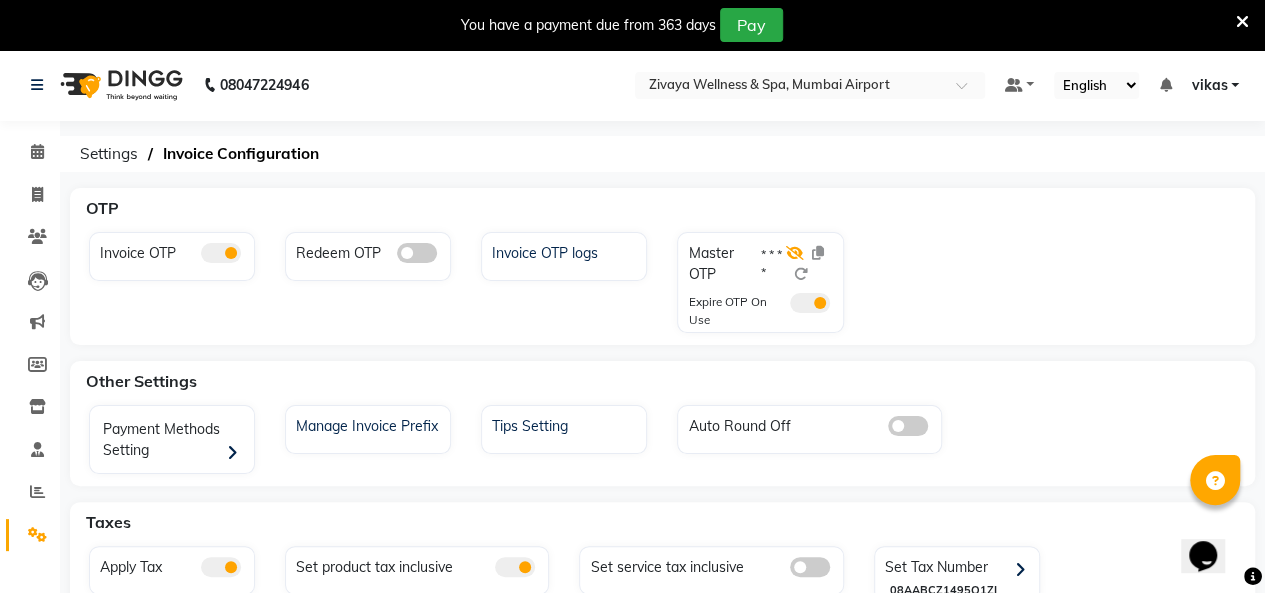 click 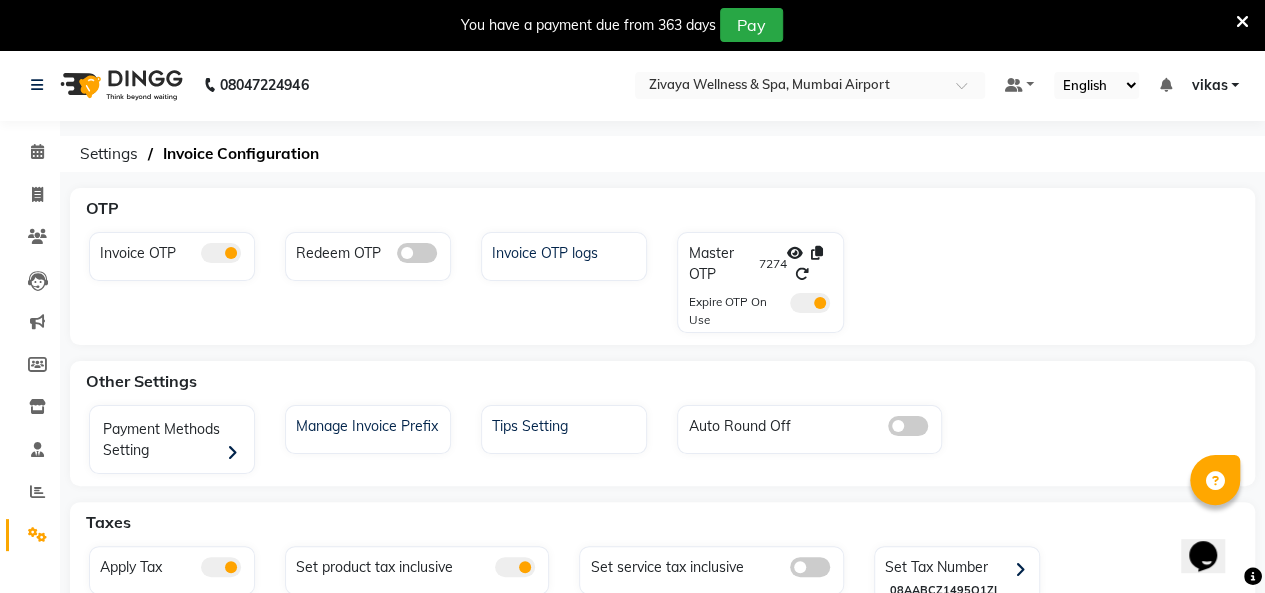 click 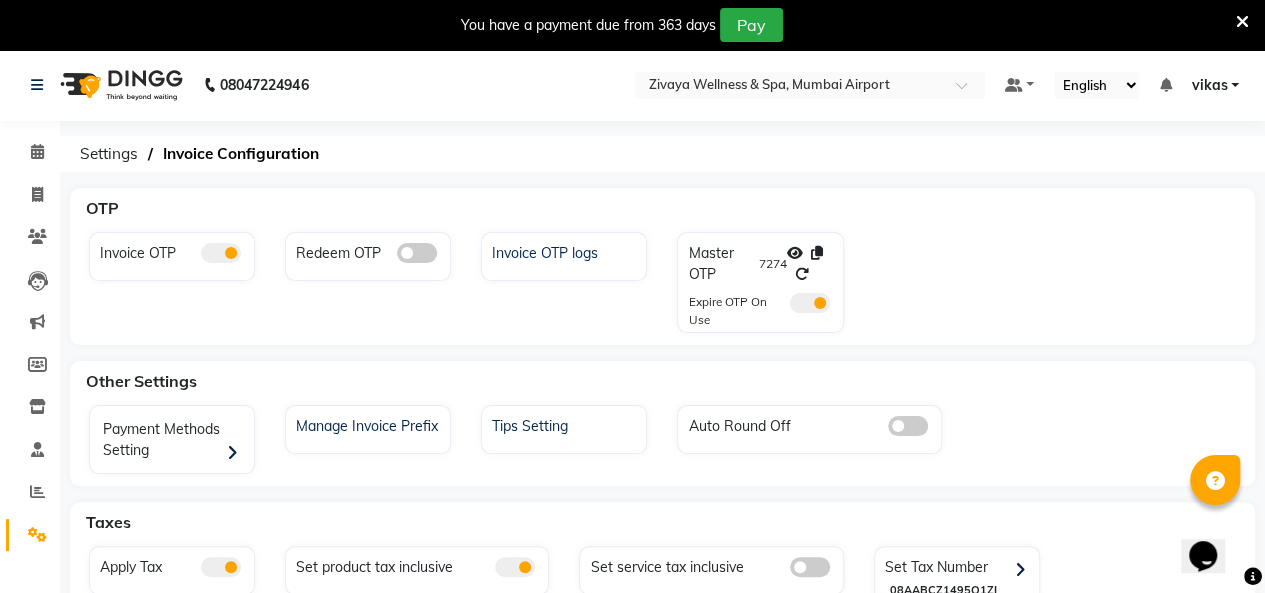 click 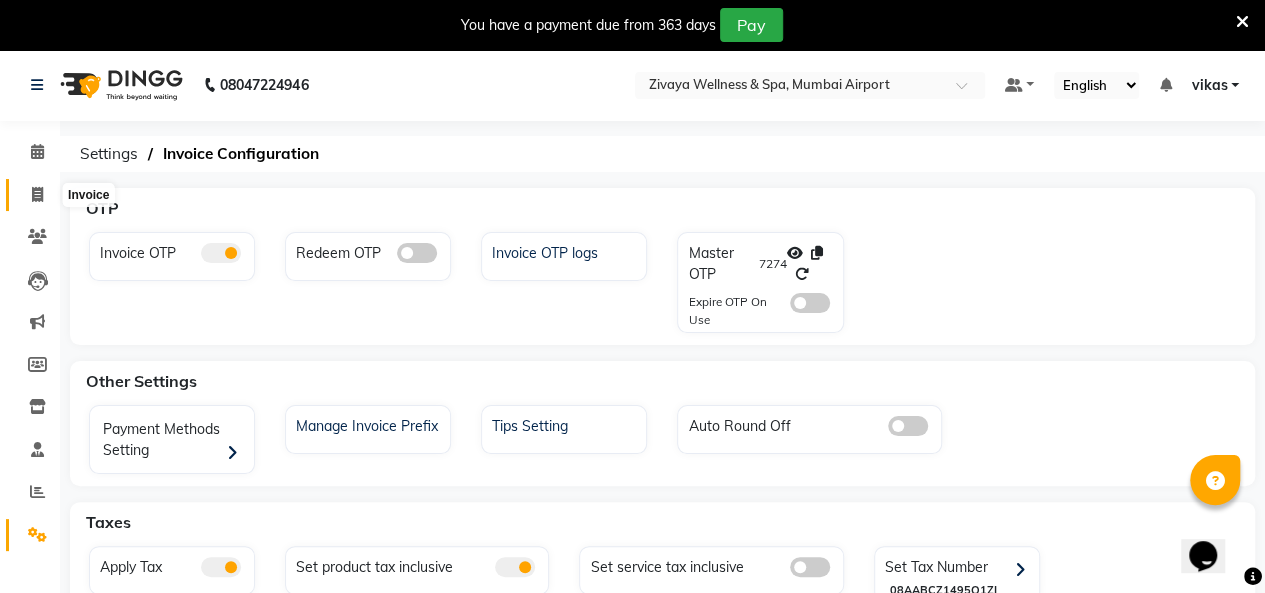 click 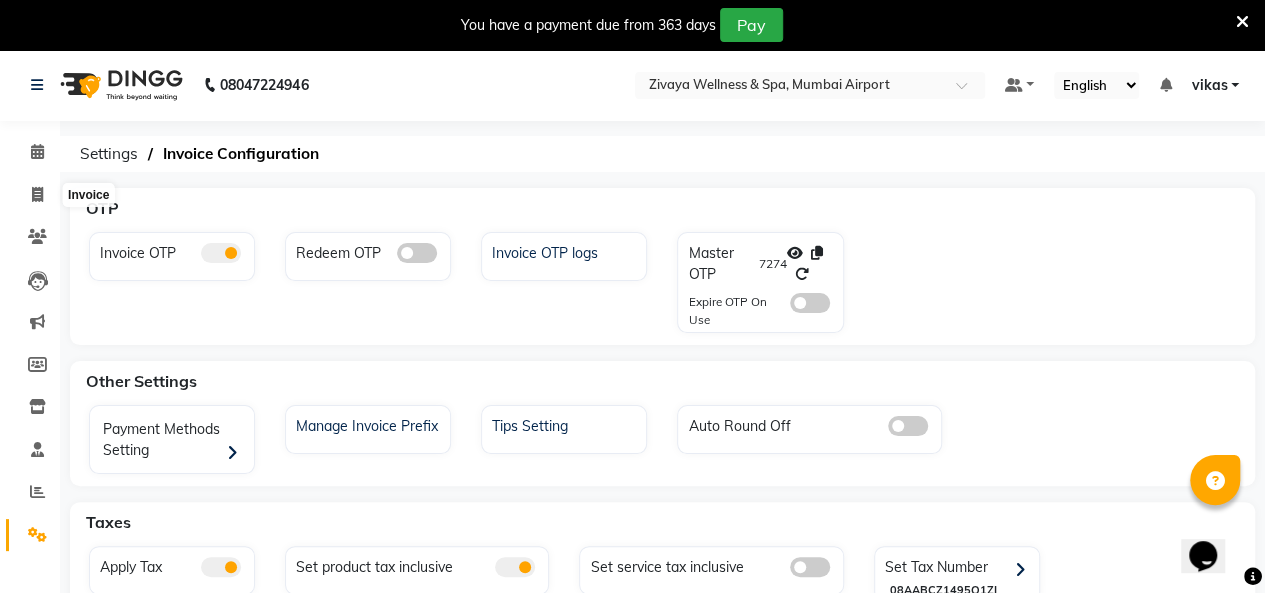 select on "service" 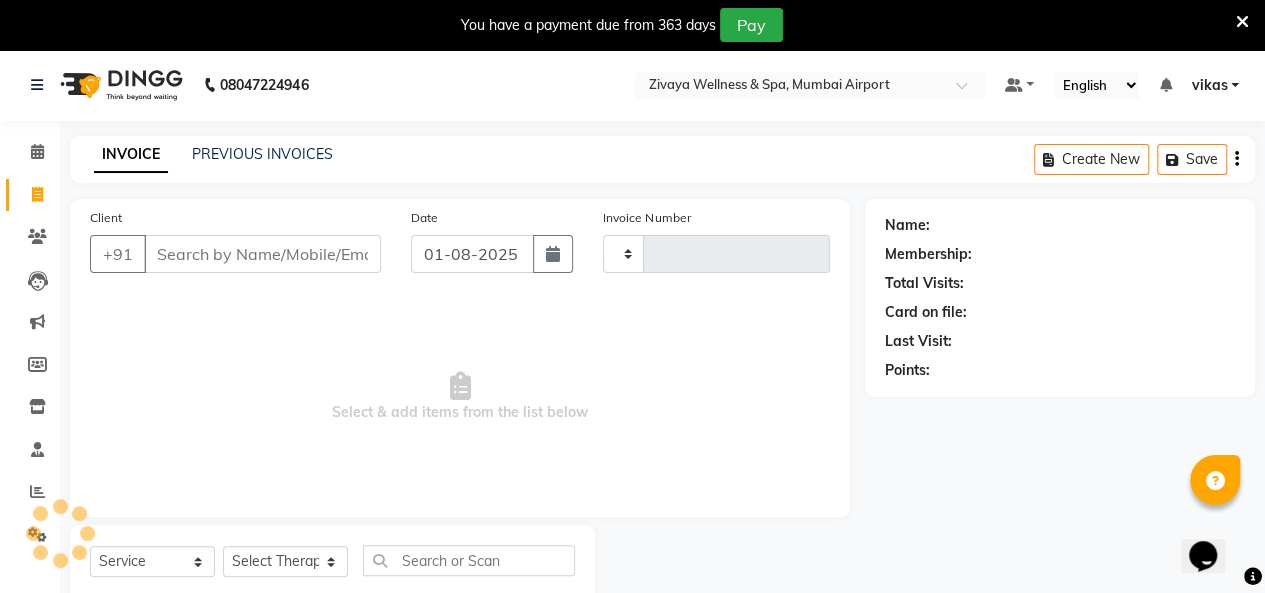 type on "1491" 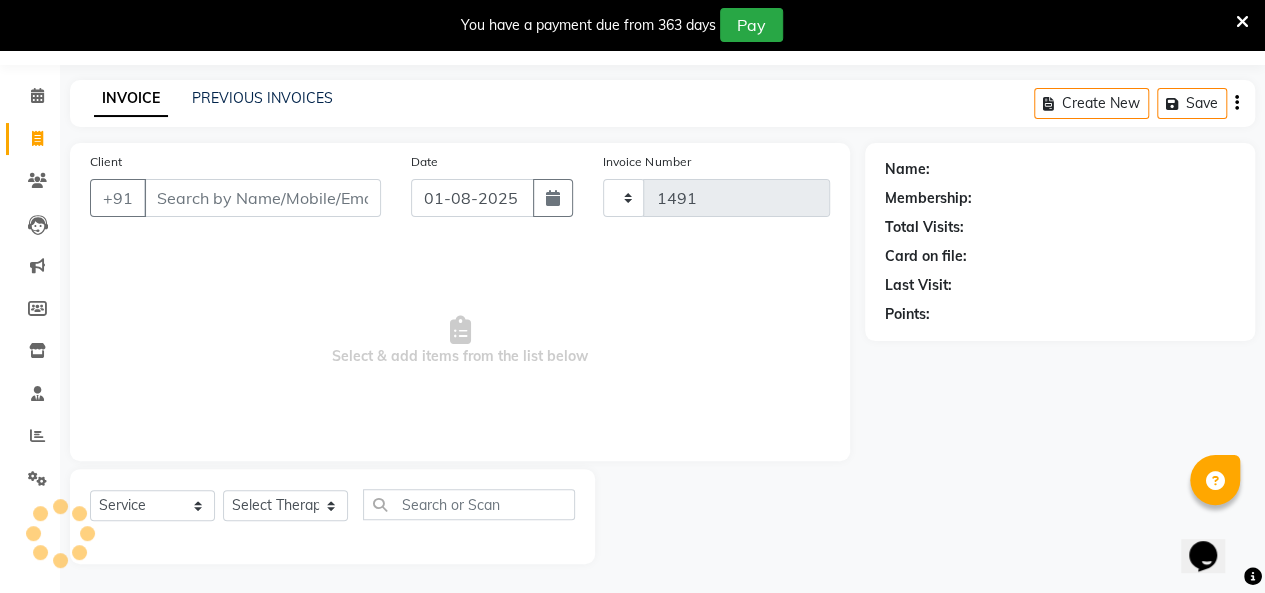 select on "7072" 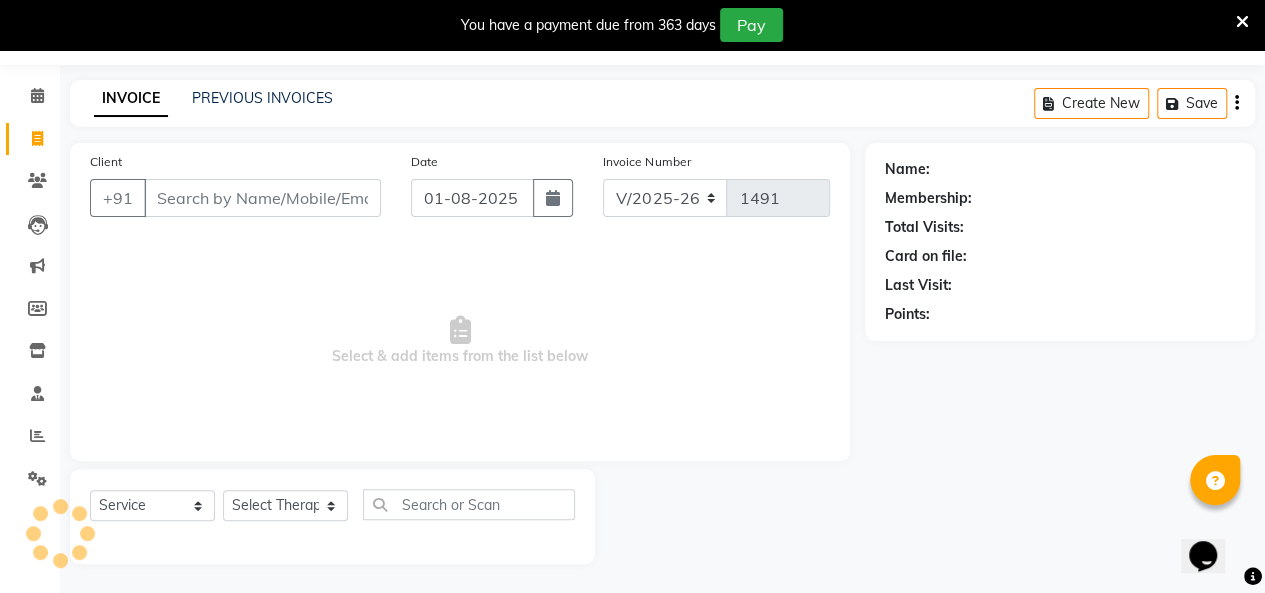 click on "INVOICE PREVIOUS INVOICES Create New   Save" 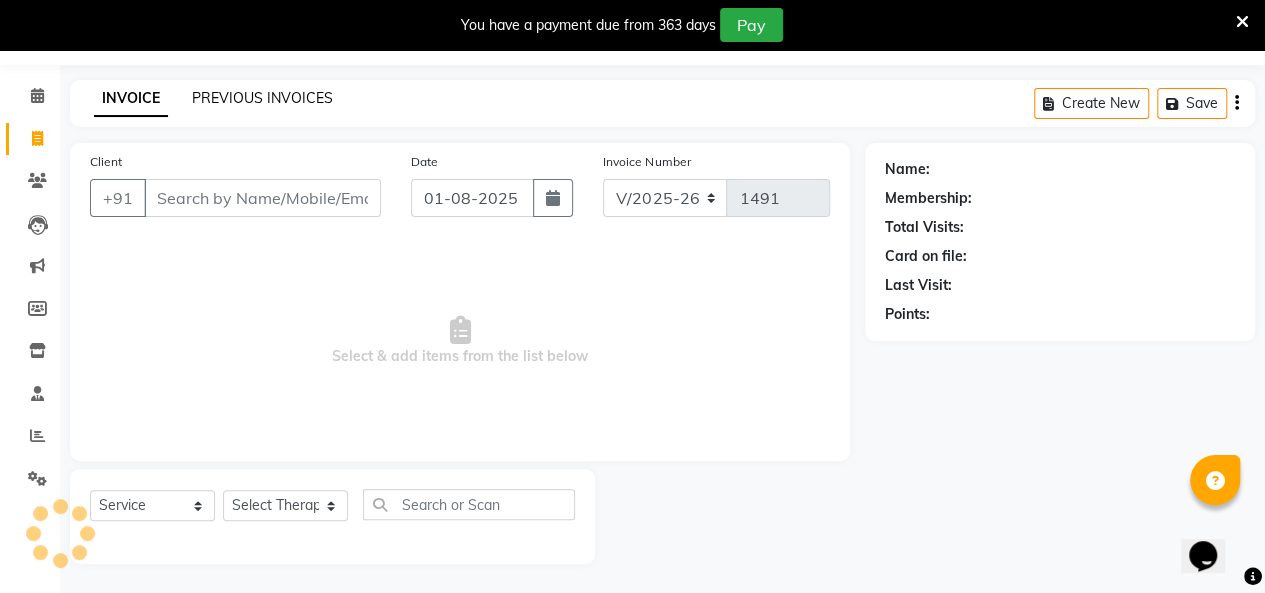 click on "PREVIOUS INVOICES" 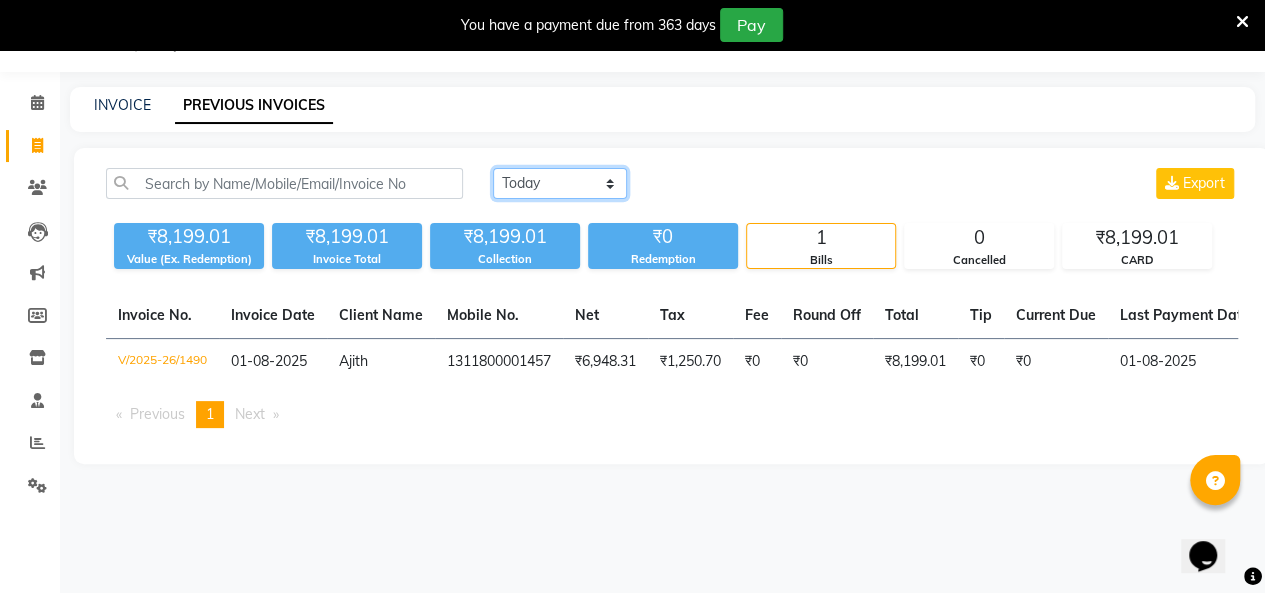 click on "Today Yesterday Custom Range" 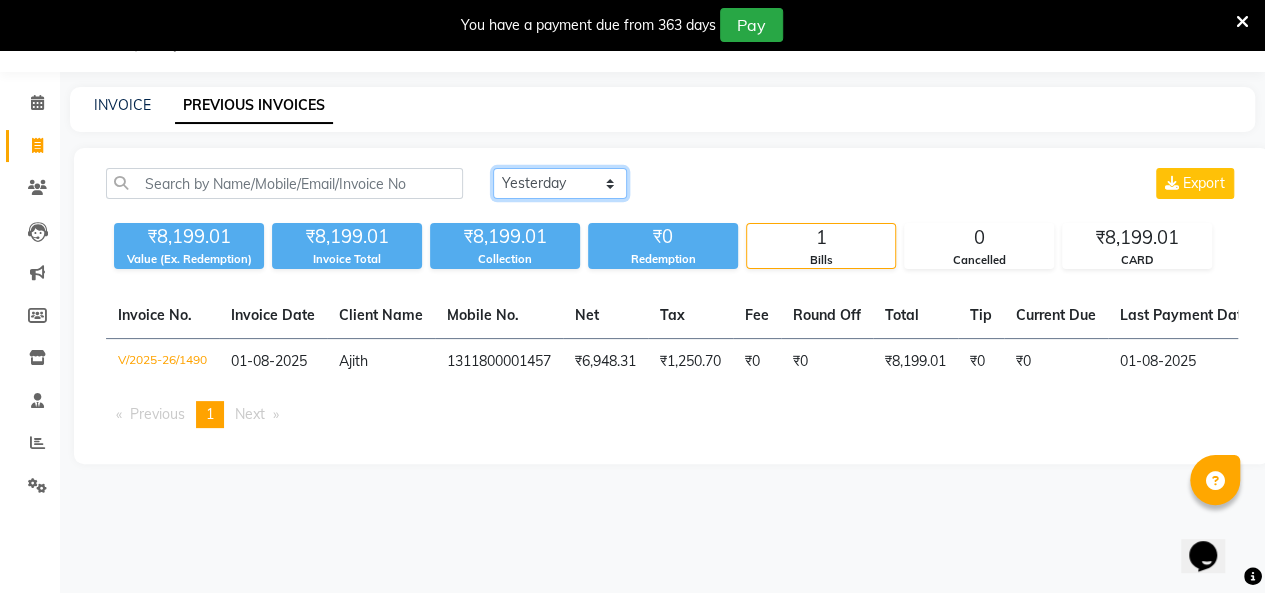 click on "Today Yesterday Custom Range" 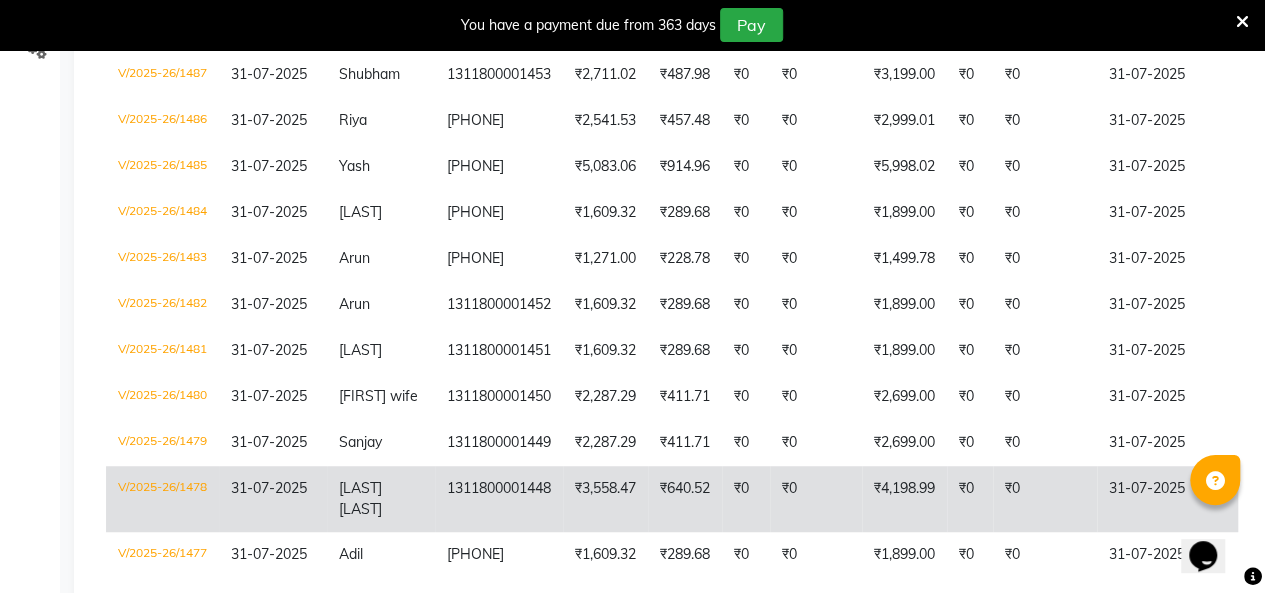 scroll, scrollTop: 566, scrollLeft: 0, axis: vertical 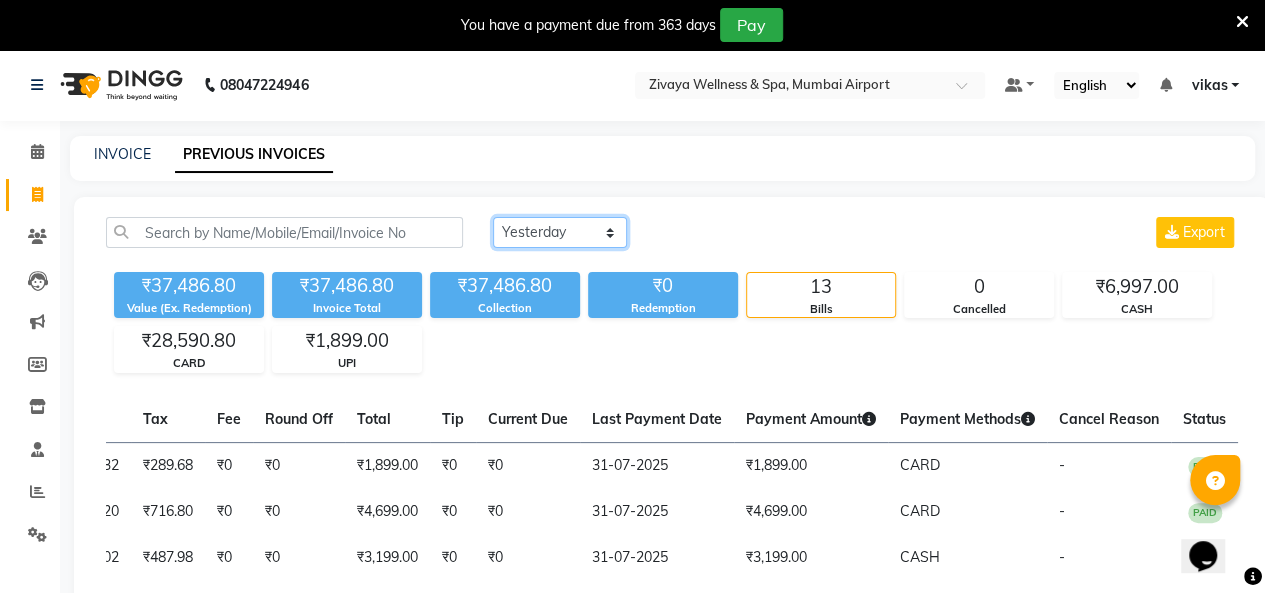 click on "Today Yesterday Custom Range" 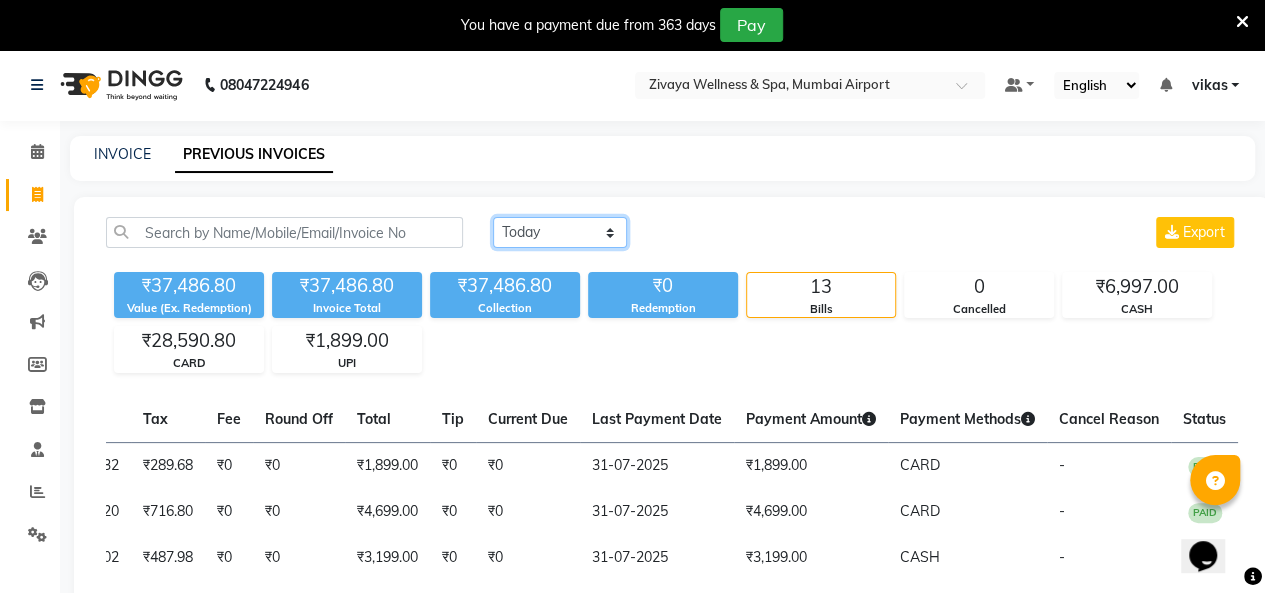 click on "Today Yesterday Custom Range" 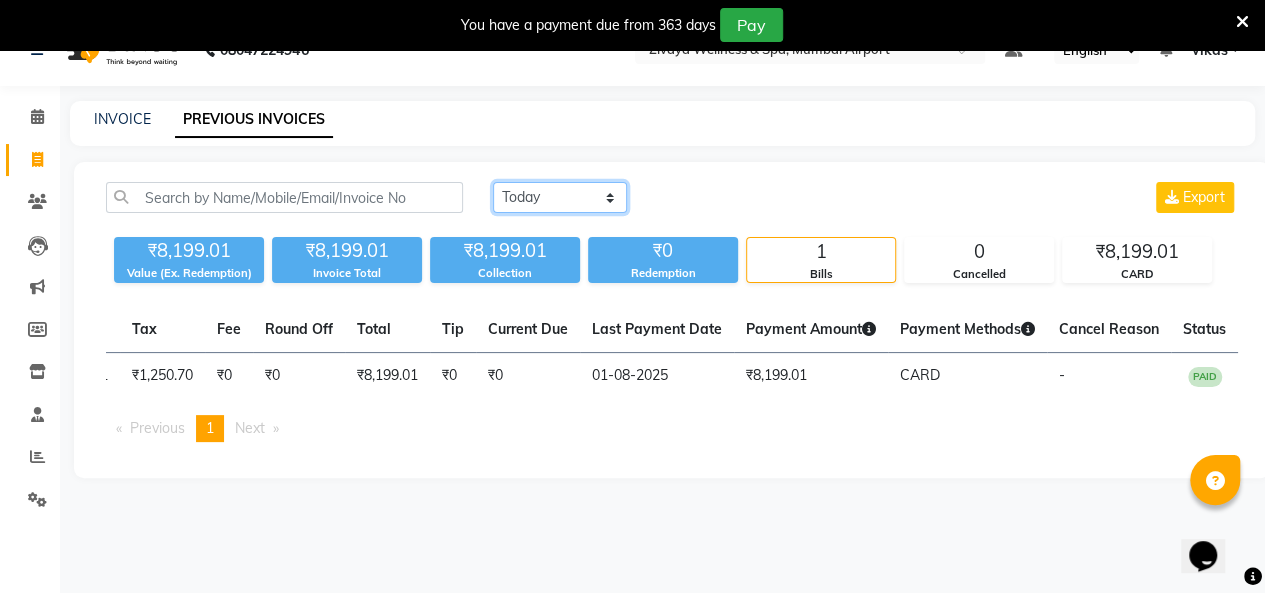 scroll, scrollTop: 49, scrollLeft: 0, axis: vertical 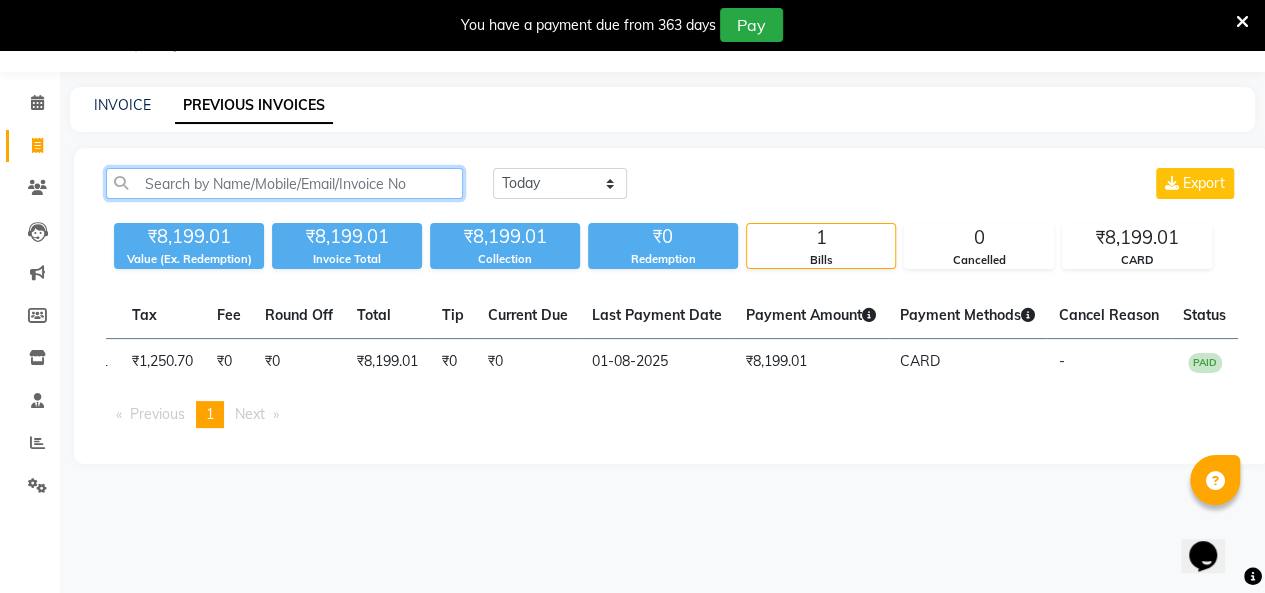 click 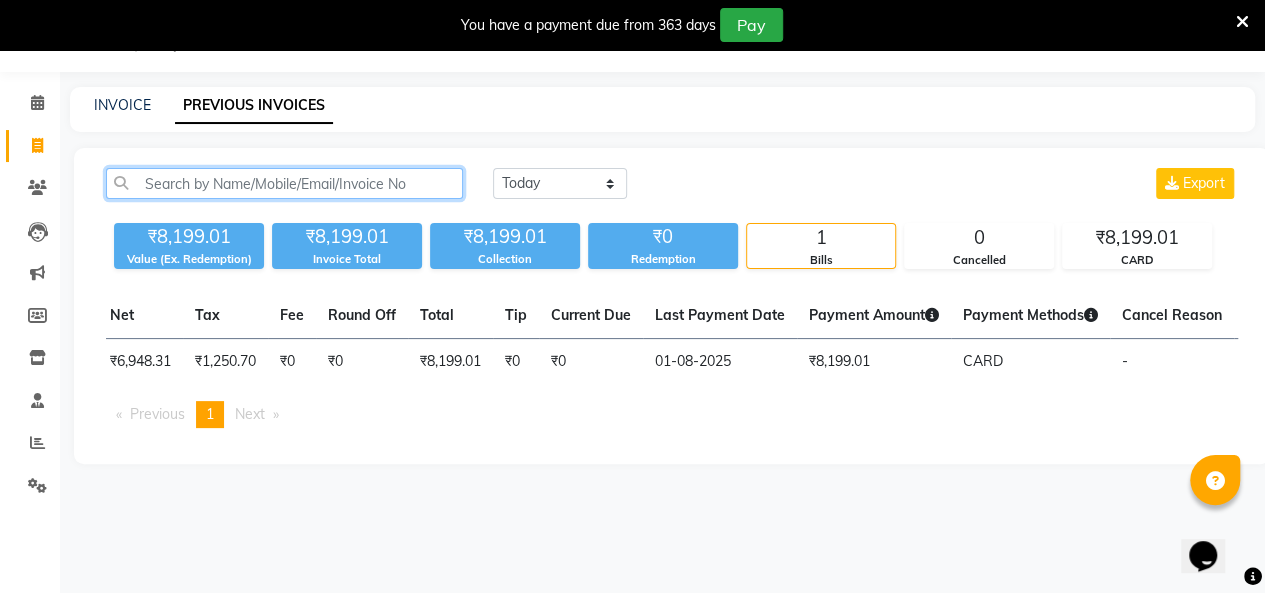 scroll, scrollTop: 0, scrollLeft: 549, axis: horizontal 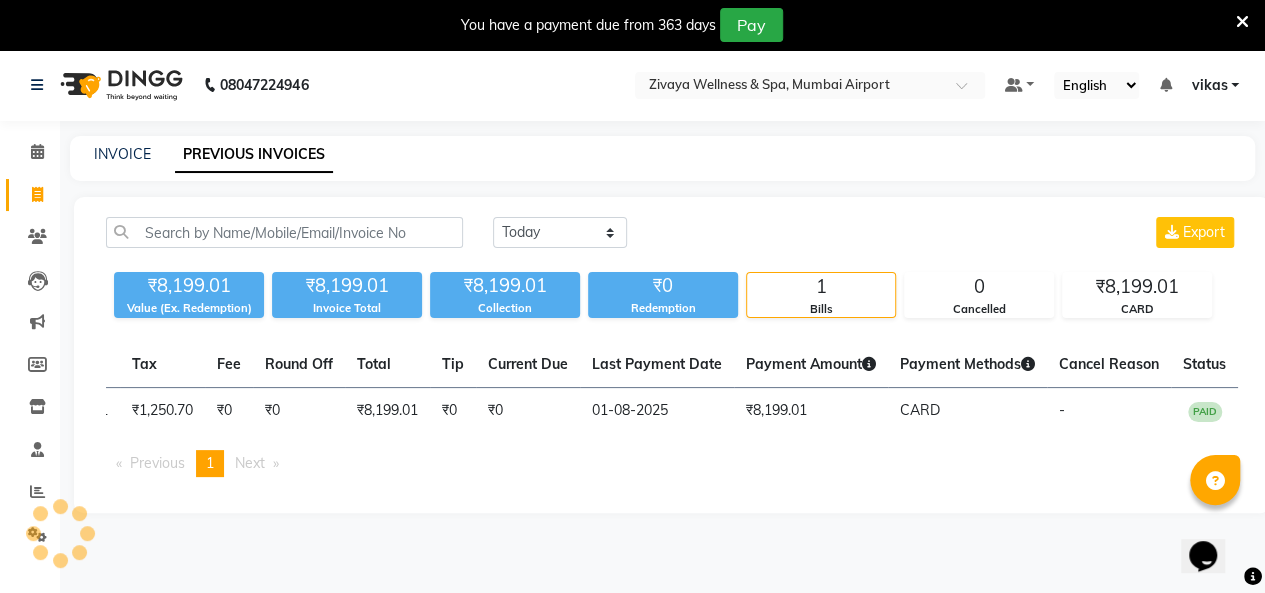click at bounding box center [1242, 22] 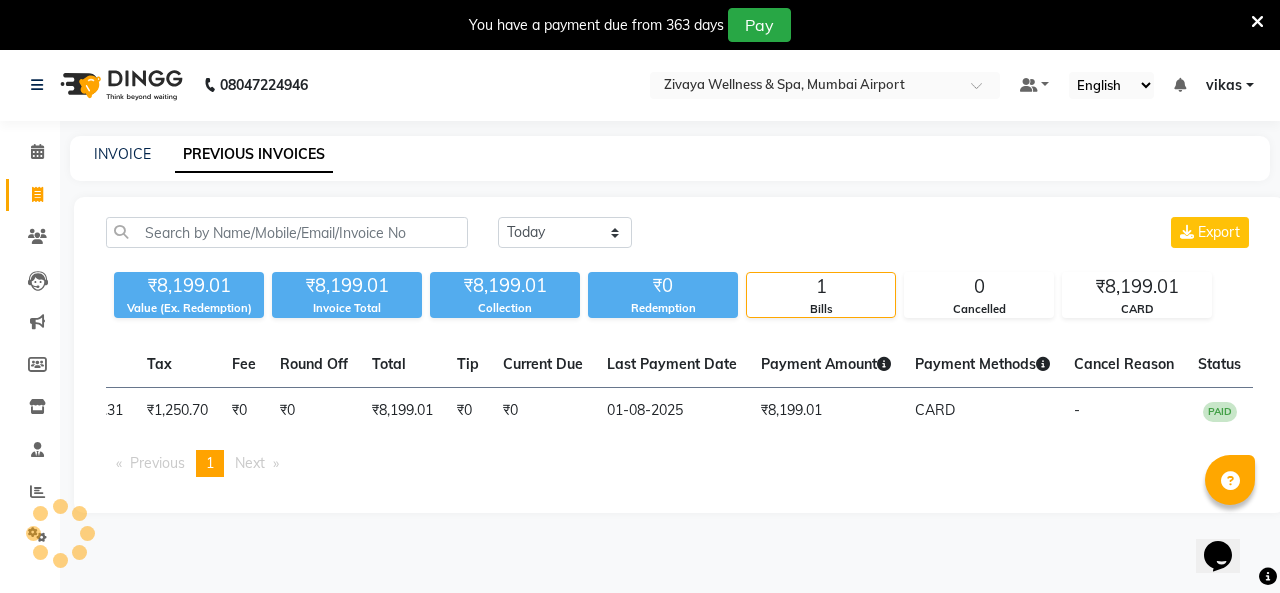 scroll, scrollTop: 0, scrollLeft: 534, axis: horizontal 